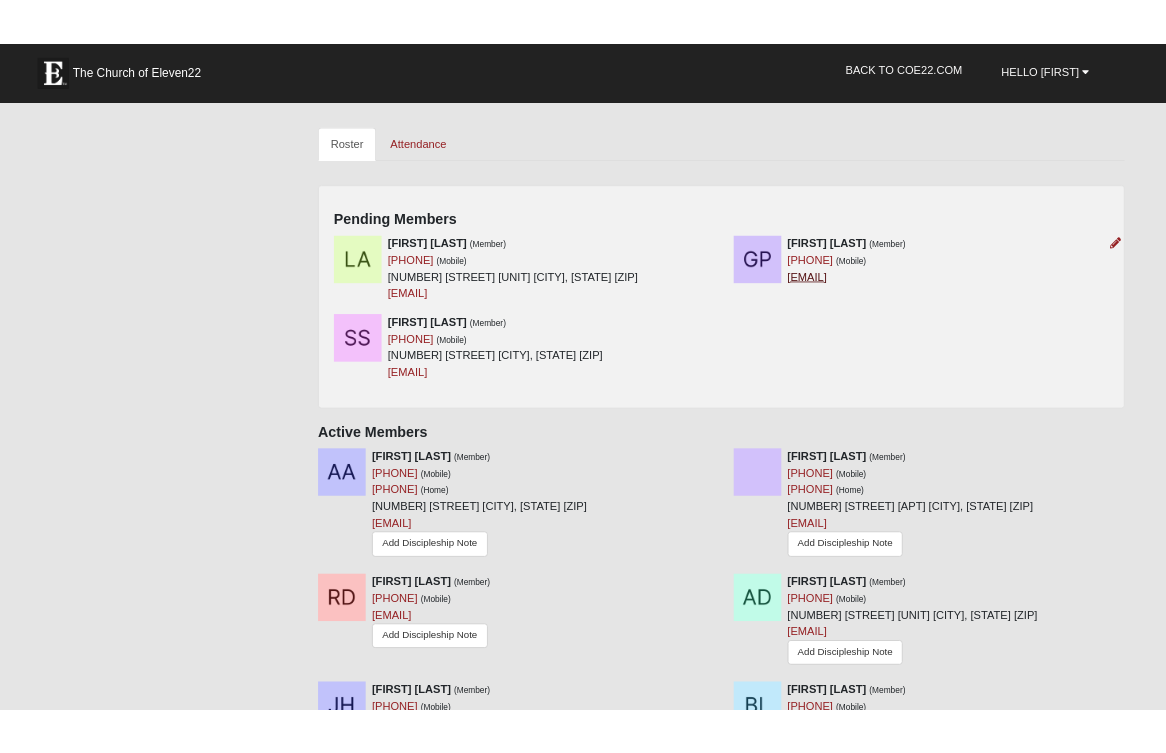 scroll, scrollTop: 835, scrollLeft: 0, axis: vertical 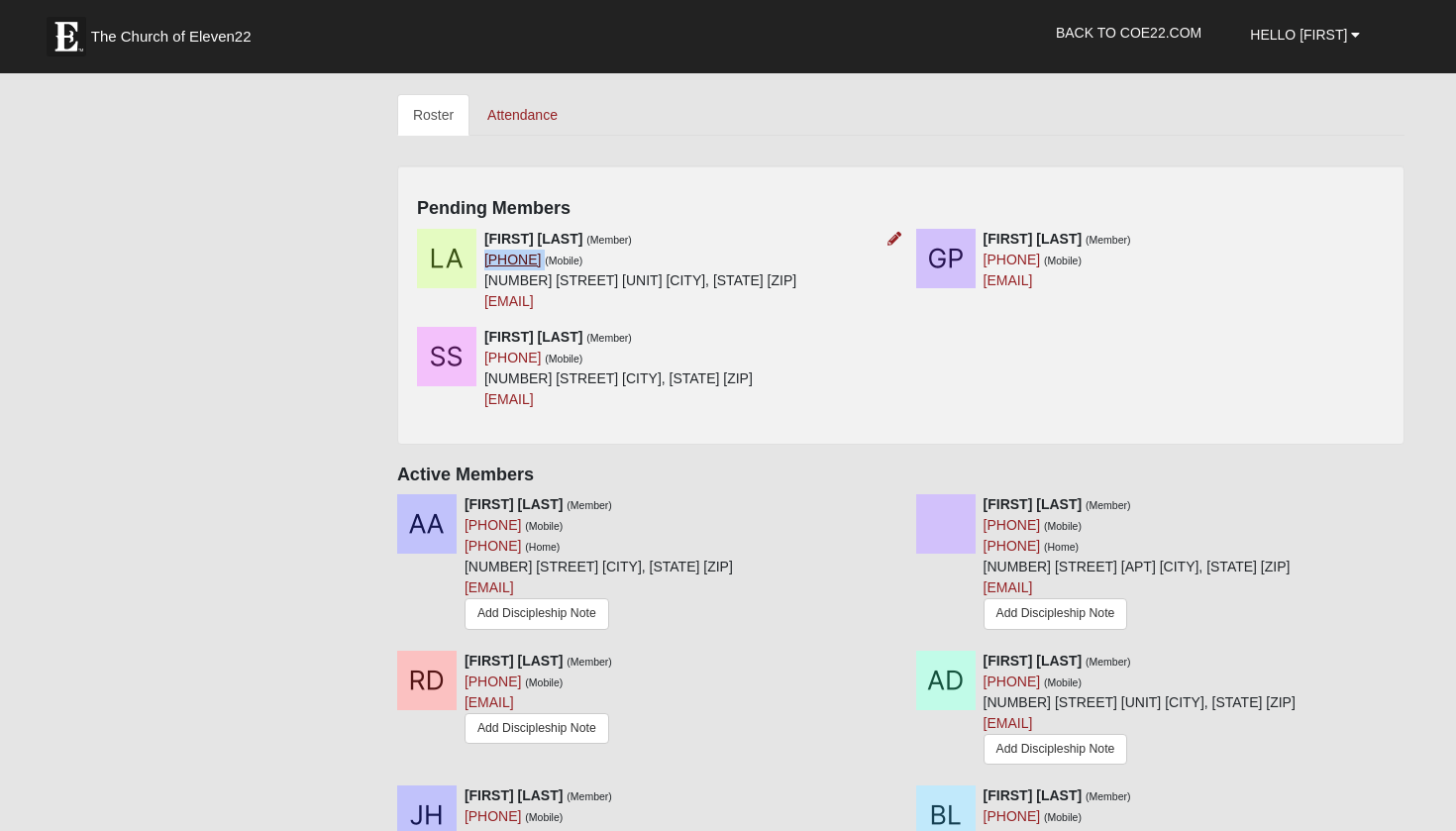 drag, startPoint x: 515, startPoint y: 321, endPoint x: 417, endPoint y: 325, distance: 98.0816 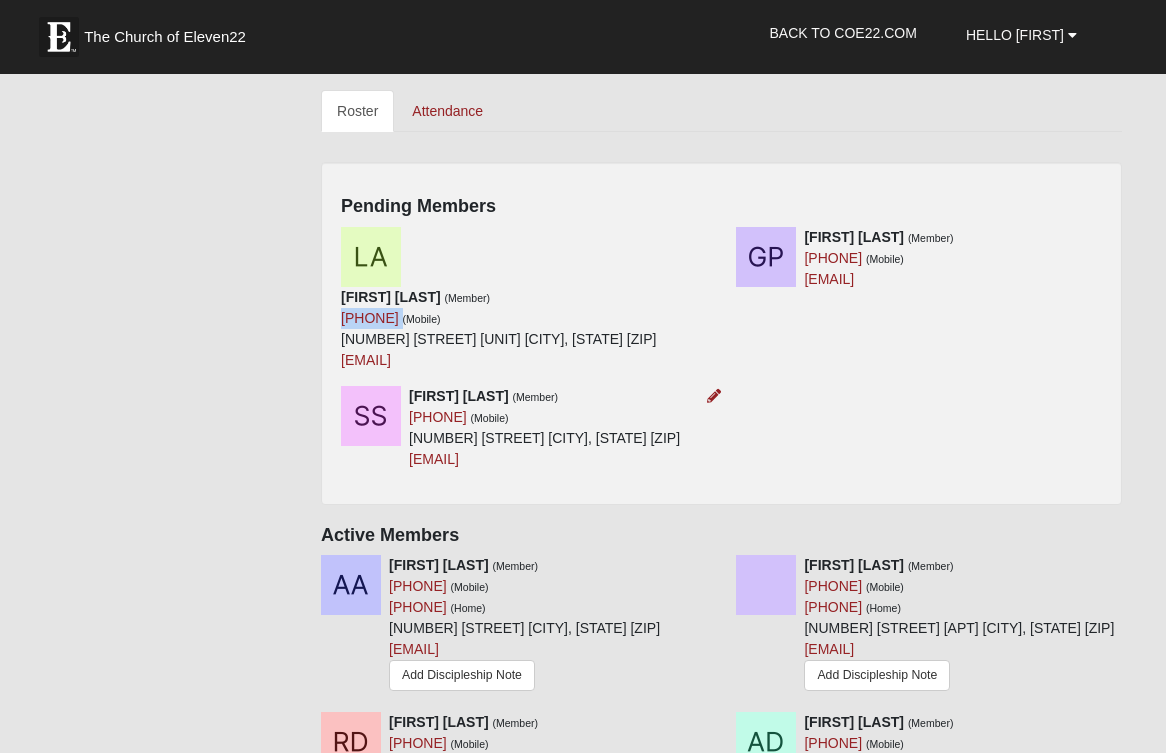 click on "[FIRST] [LAST]
(Member)
([PHONE])    (Mobile)
[NUMBER] [STREET]
[CITY], [STATE] [ZIP]
[EMAIL]" at bounding box center (544, 428) 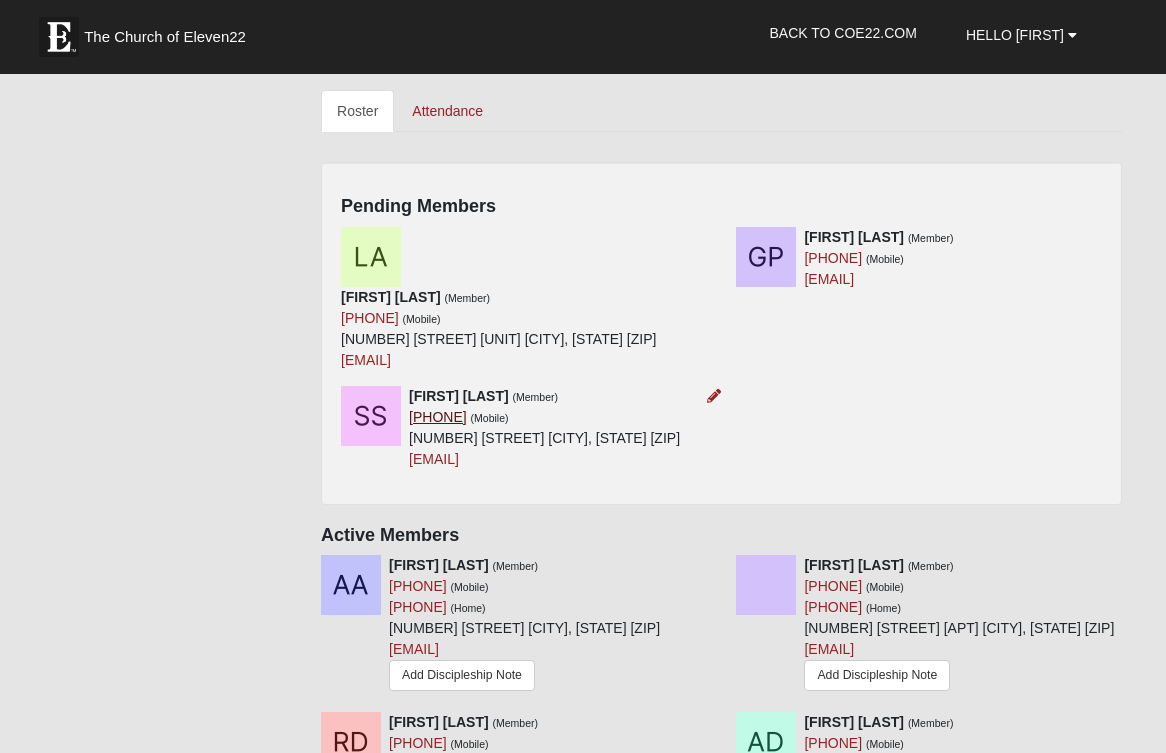 drag, startPoint x: 438, startPoint y: 496, endPoint x: 343, endPoint y: 496, distance: 95 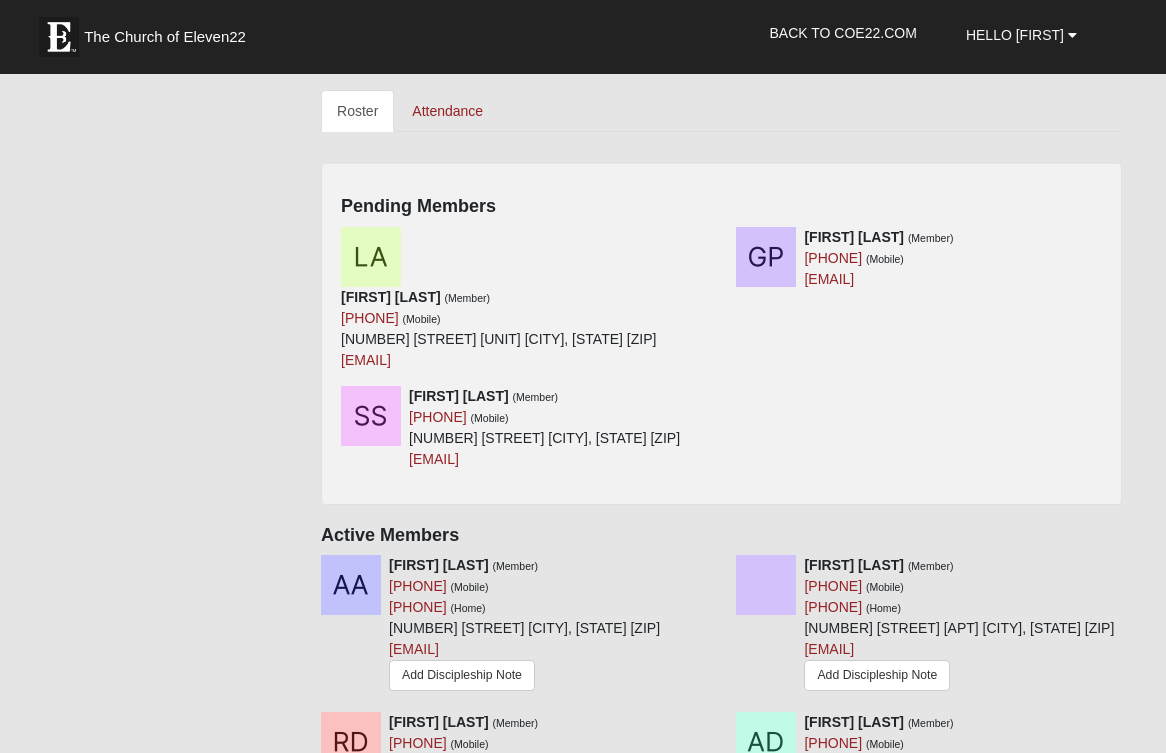 click on "[FIRST] [LAST]
(Member)
([PHONE])    (Mobile)
[NUMBER] [STREET]
[CITY], [STATE] [ZIP]
[EMAIL]" at bounding box center (721, 435) 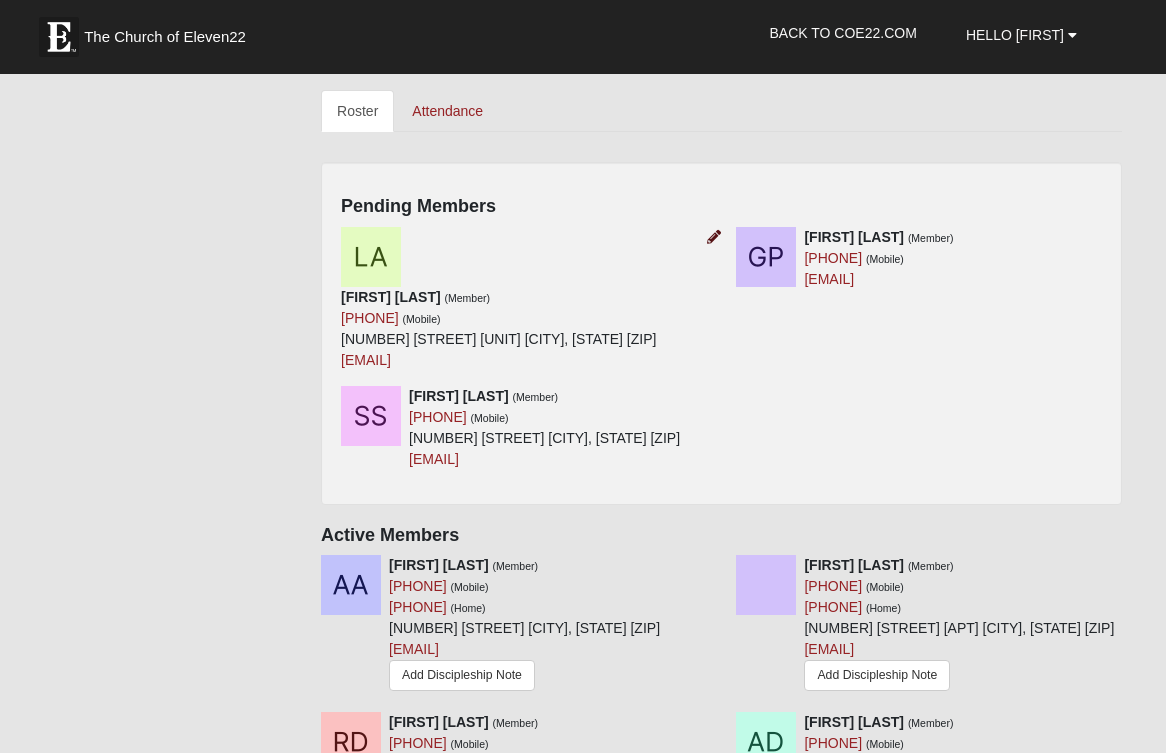 click at bounding box center [714, 237] 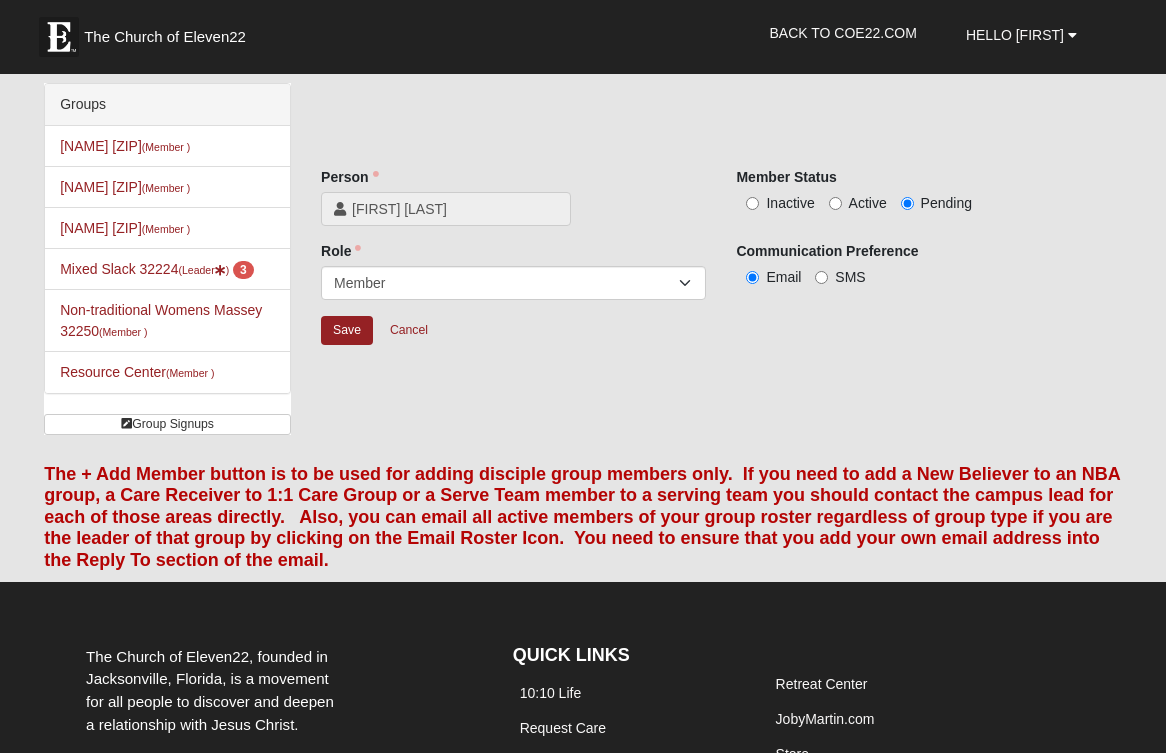 scroll, scrollTop: 0, scrollLeft: 0, axis: both 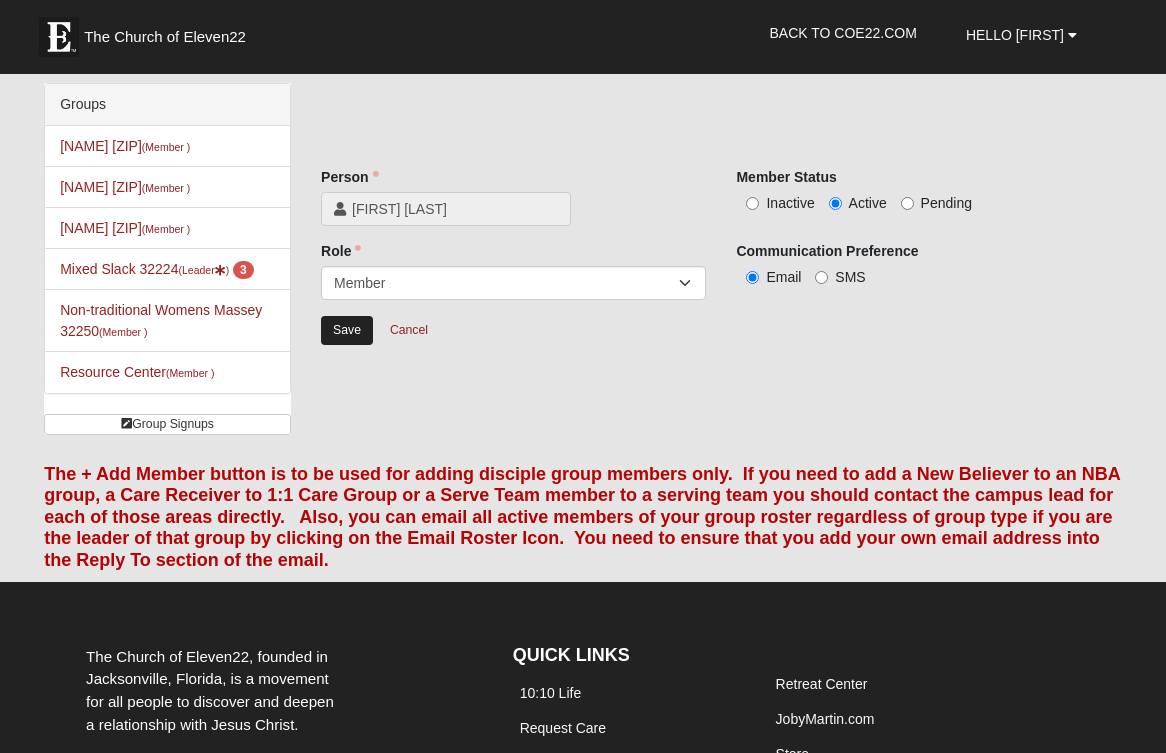 click on "Save" at bounding box center [347, 330] 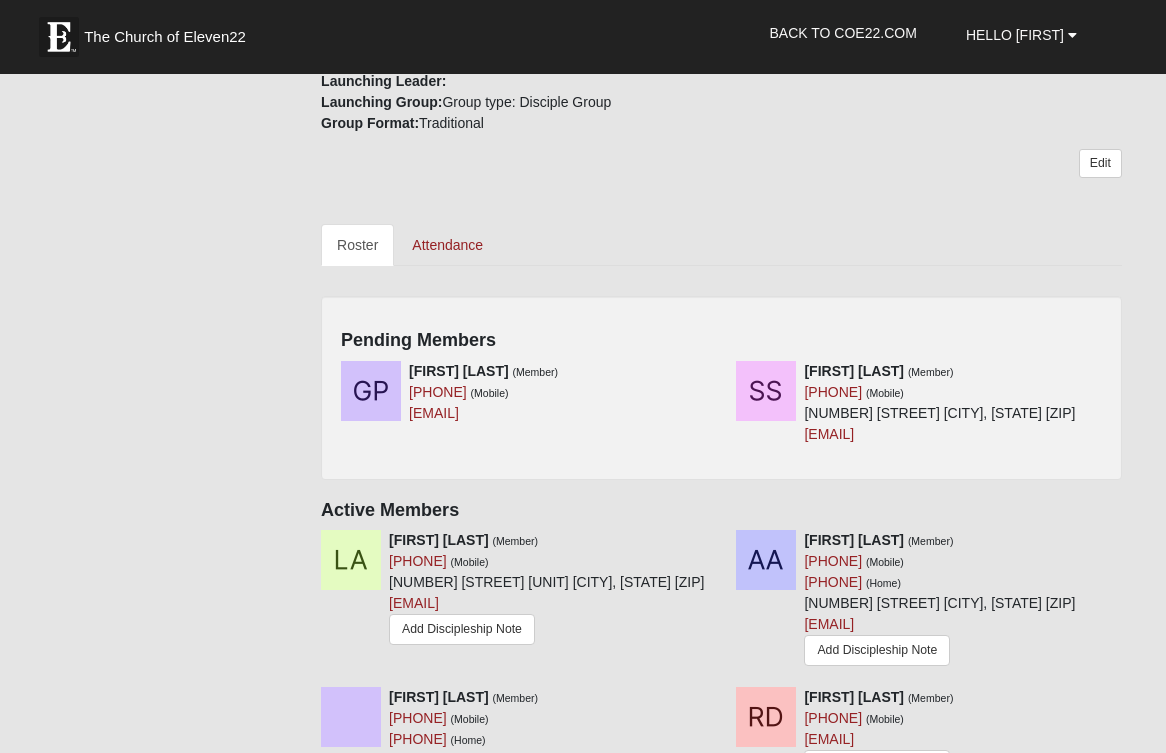 scroll, scrollTop: 710, scrollLeft: 0, axis: vertical 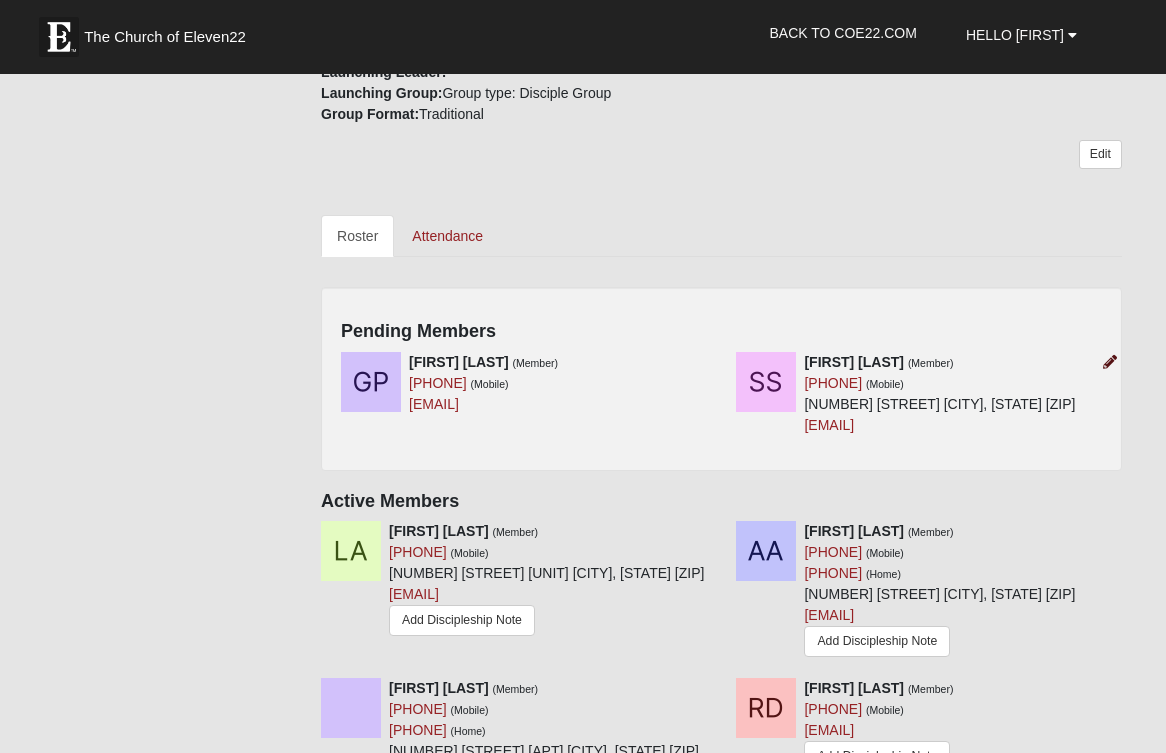 click at bounding box center [1110, 362] 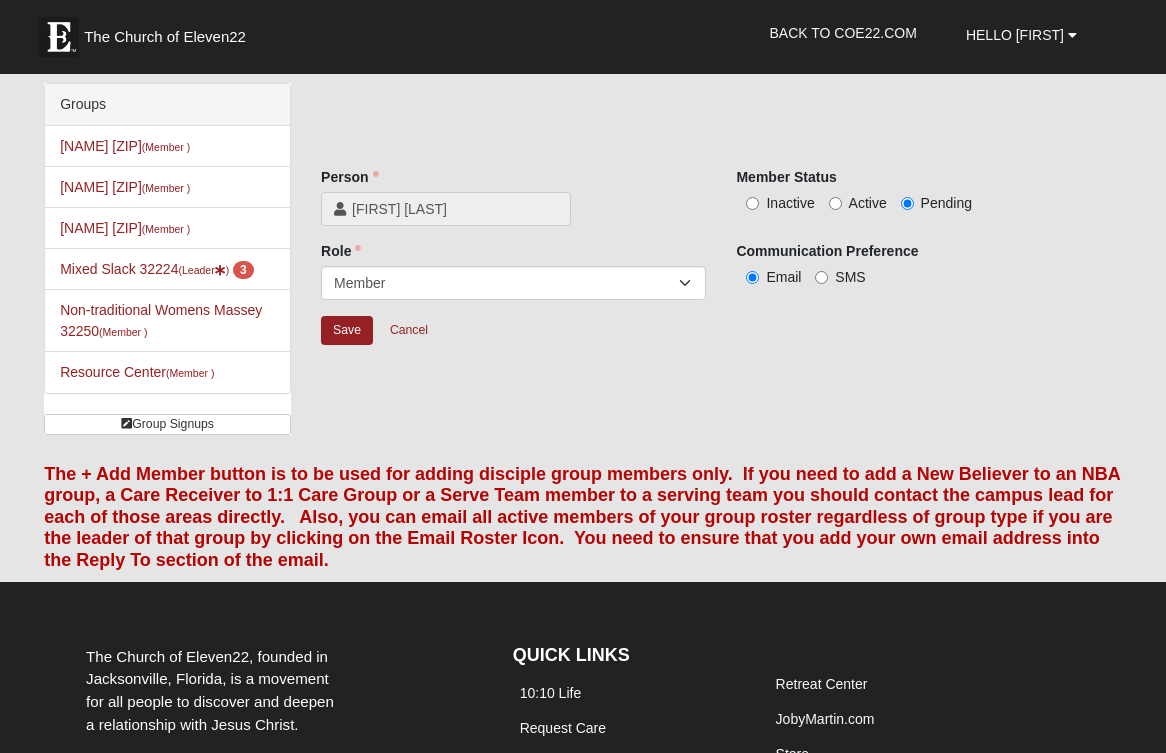 scroll, scrollTop: 0, scrollLeft: 0, axis: both 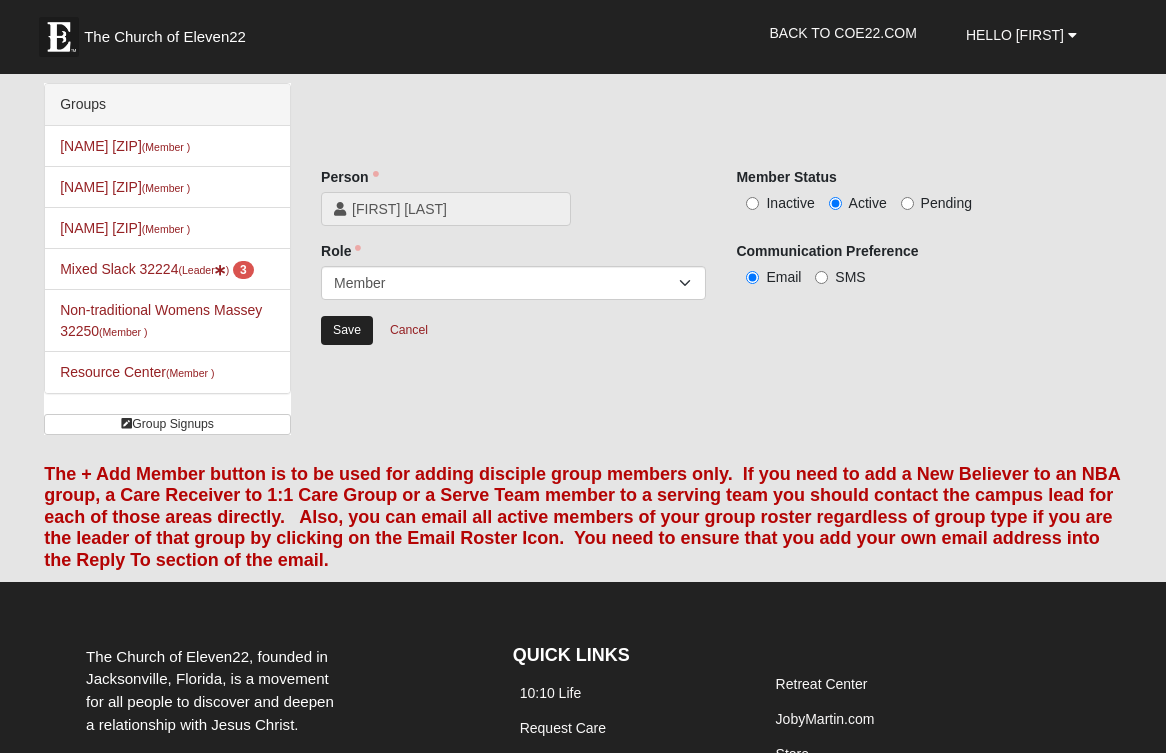 click on "Save" at bounding box center (347, 330) 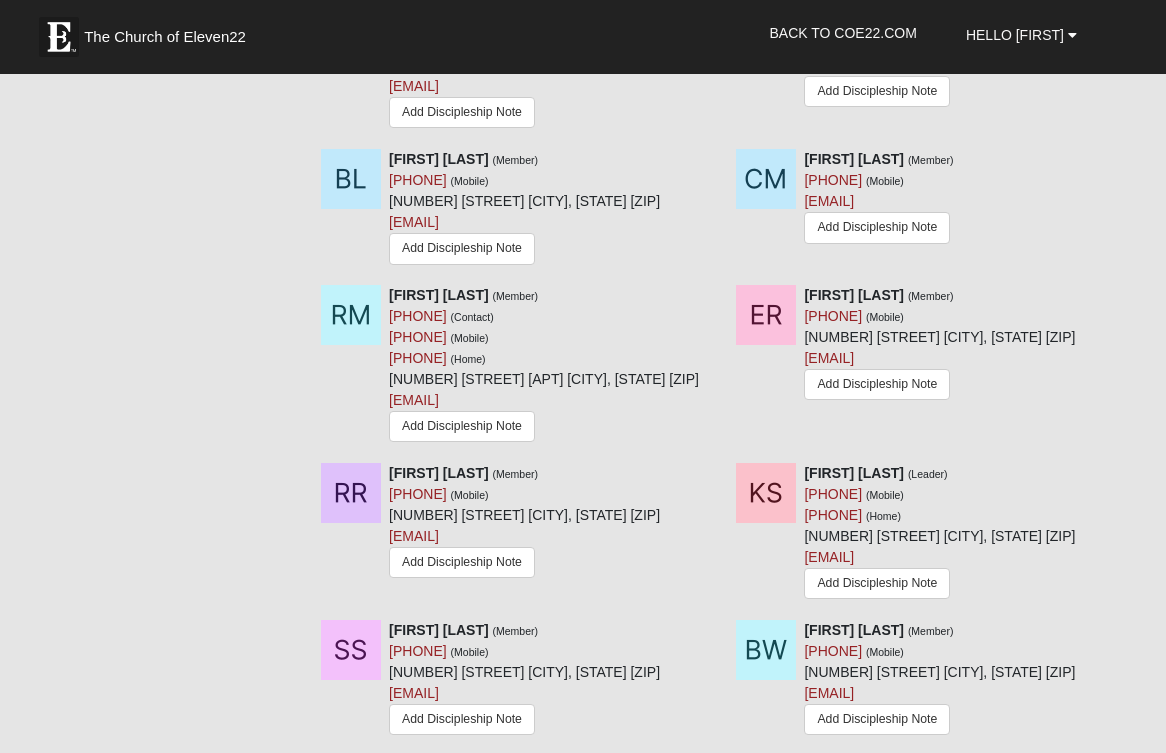 scroll, scrollTop: 1517, scrollLeft: 0, axis: vertical 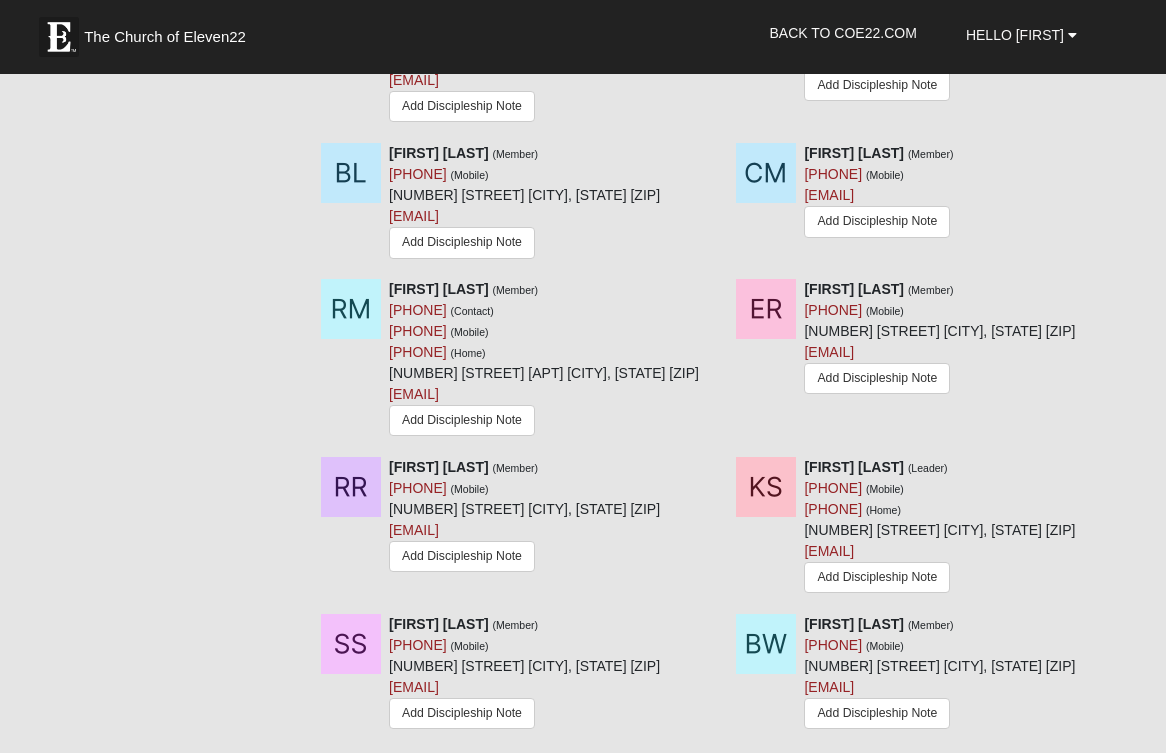 click at bounding box center [714, 17] 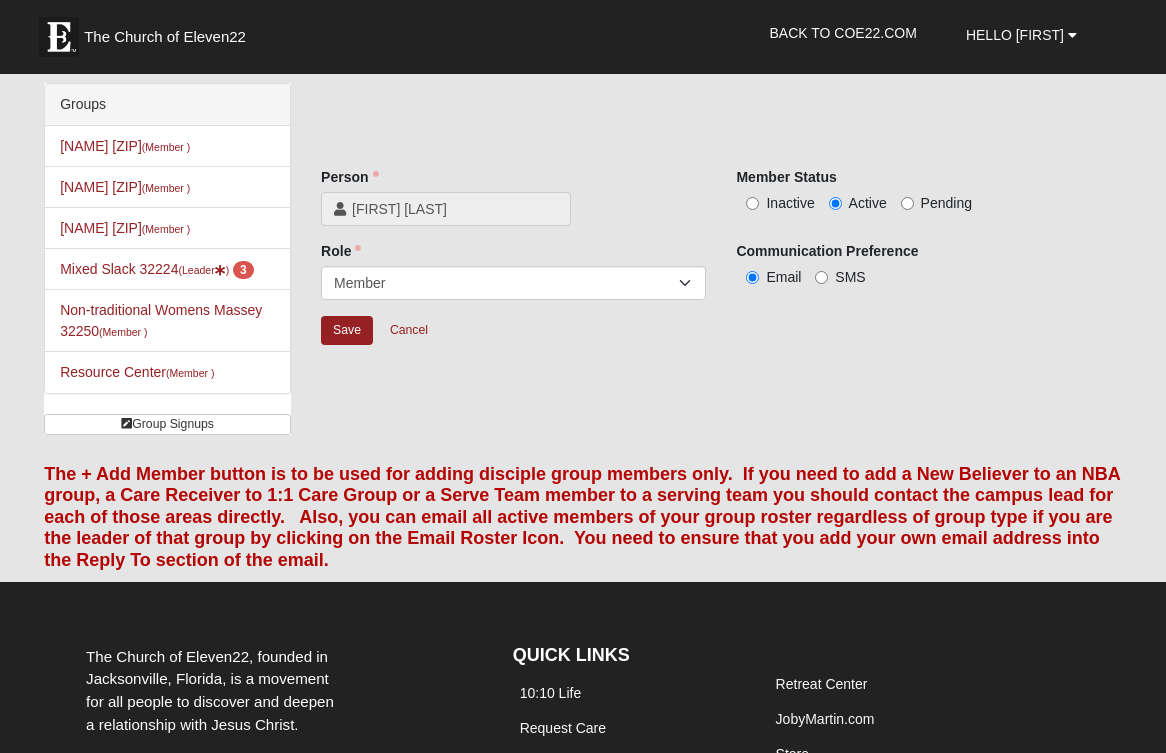 scroll, scrollTop: 0, scrollLeft: 0, axis: both 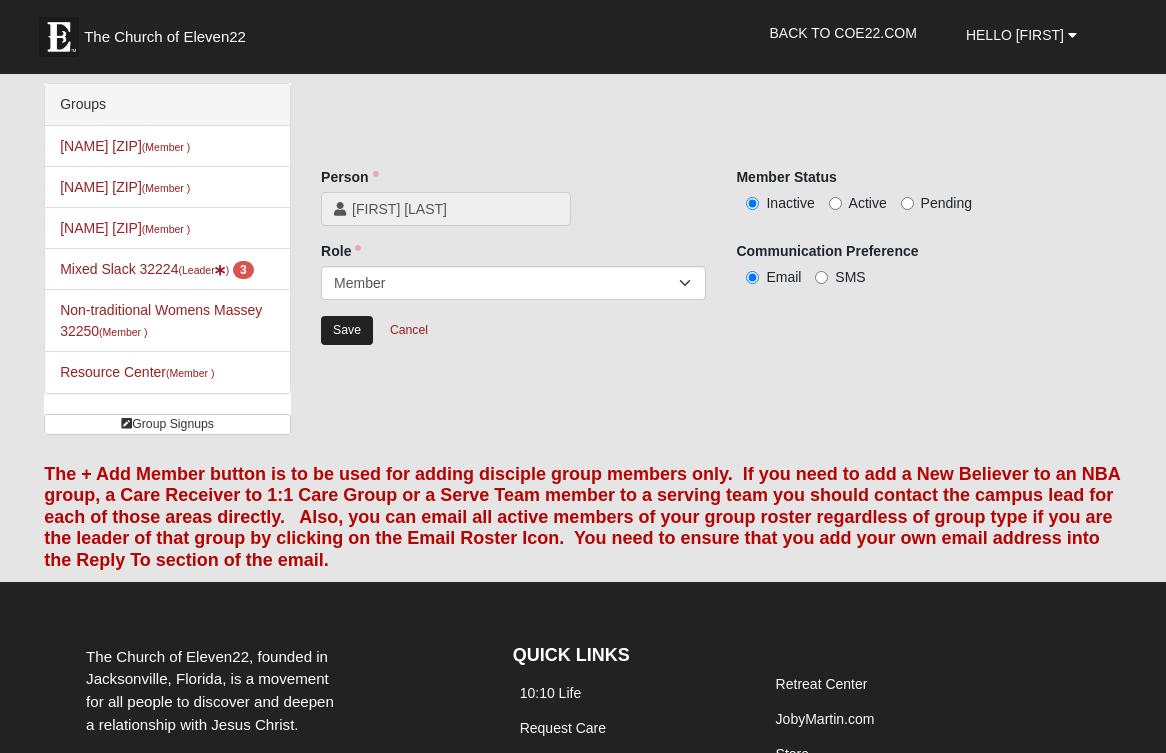 click on "Save" at bounding box center (347, 330) 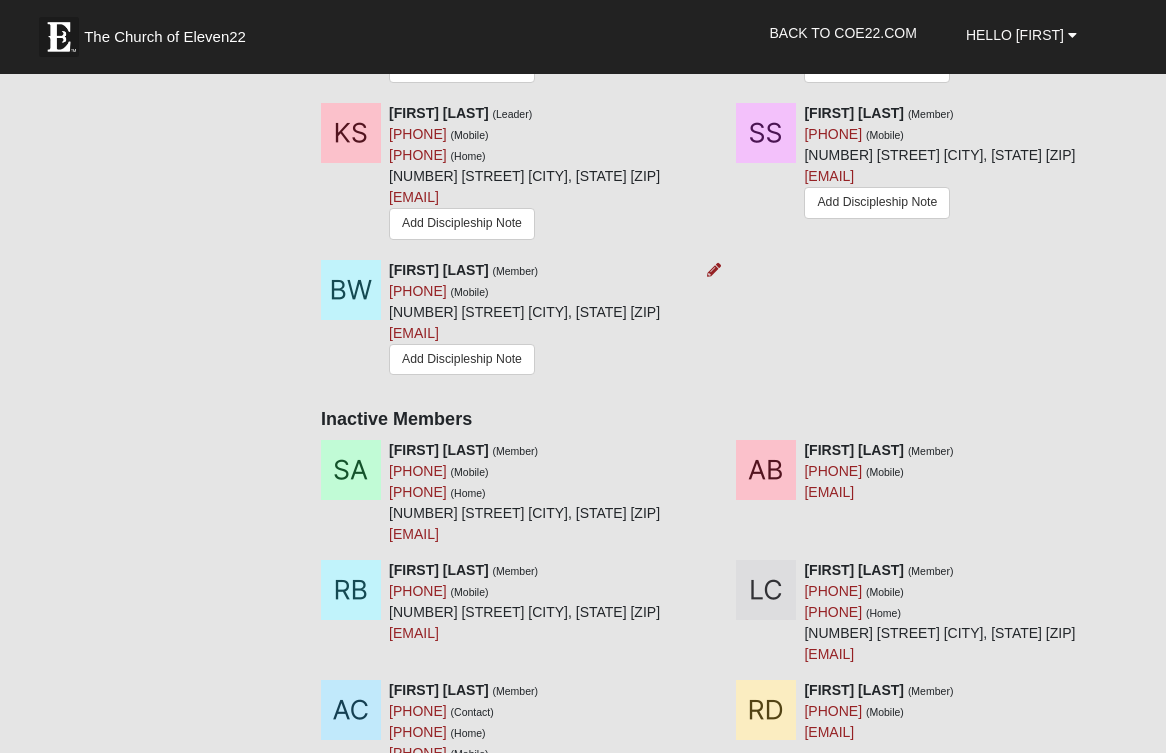 scroll, scrollTop: 1876, scrollLeft: 0, axis: vertical 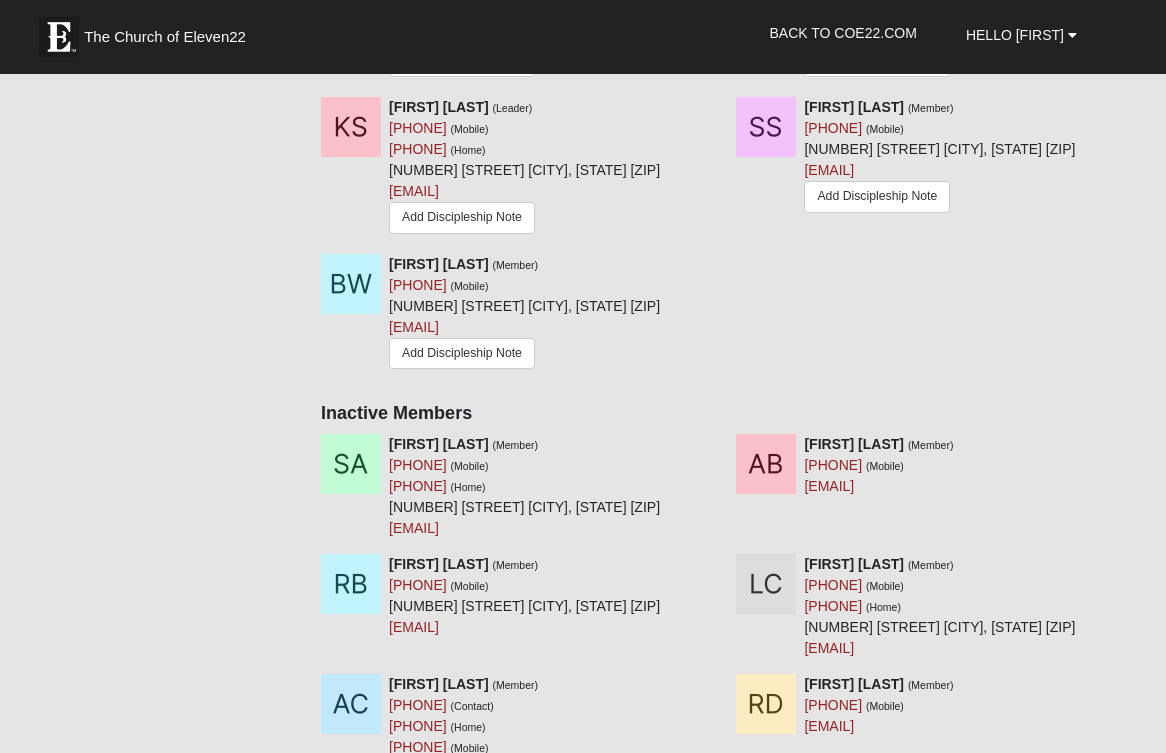 click at bounding box center (1130, -28) 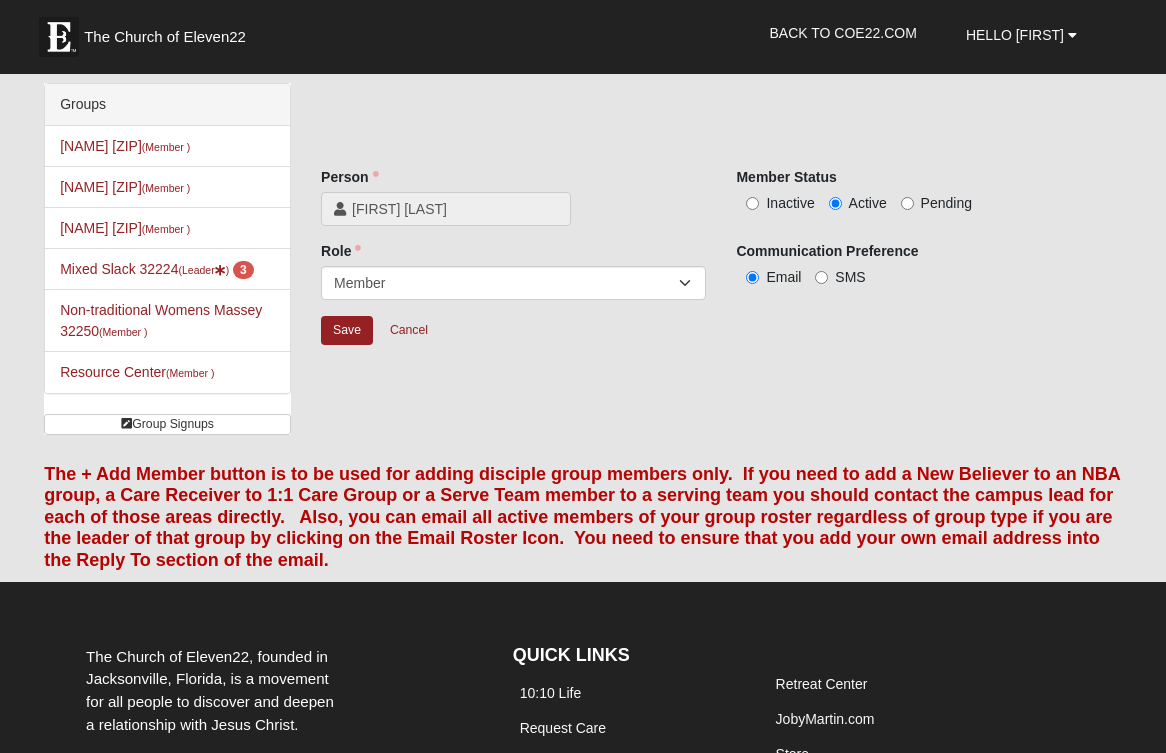 scroll, scrollTop: 0, scrollLeft: 0, axis: both 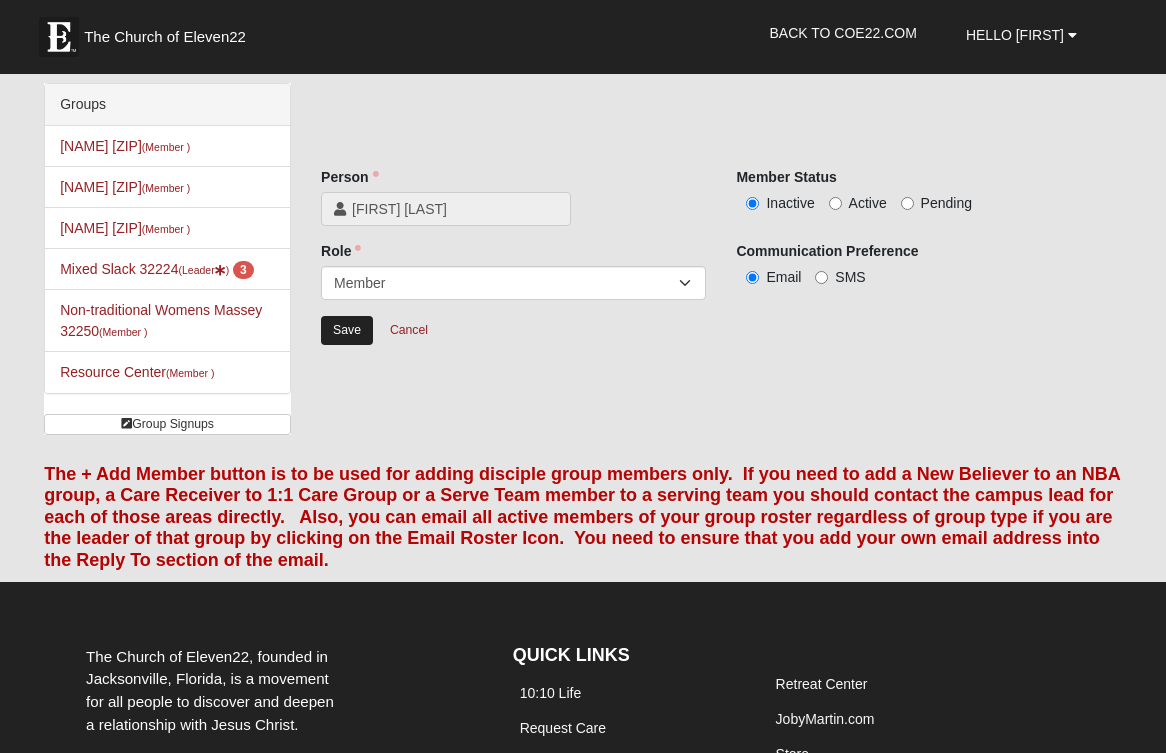 click on "Save" at bounding box center (347, 330) 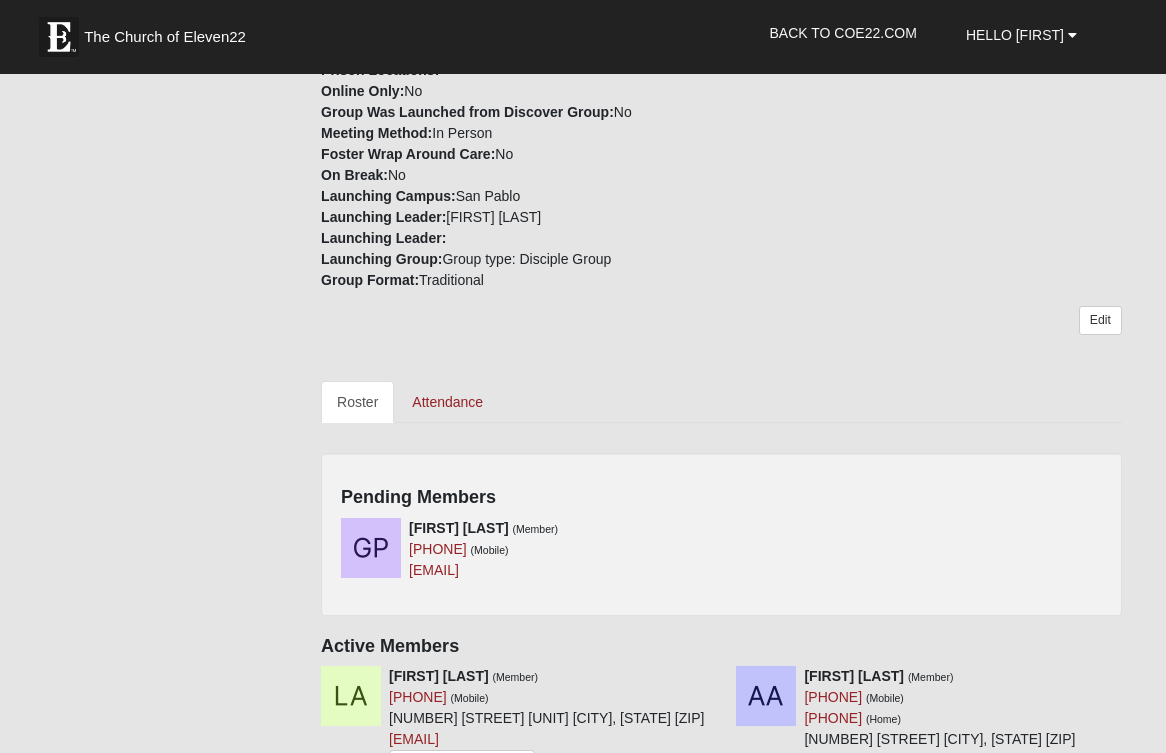 scroll, scrollTop: 544, scrollLeft: 0, axis: vertical 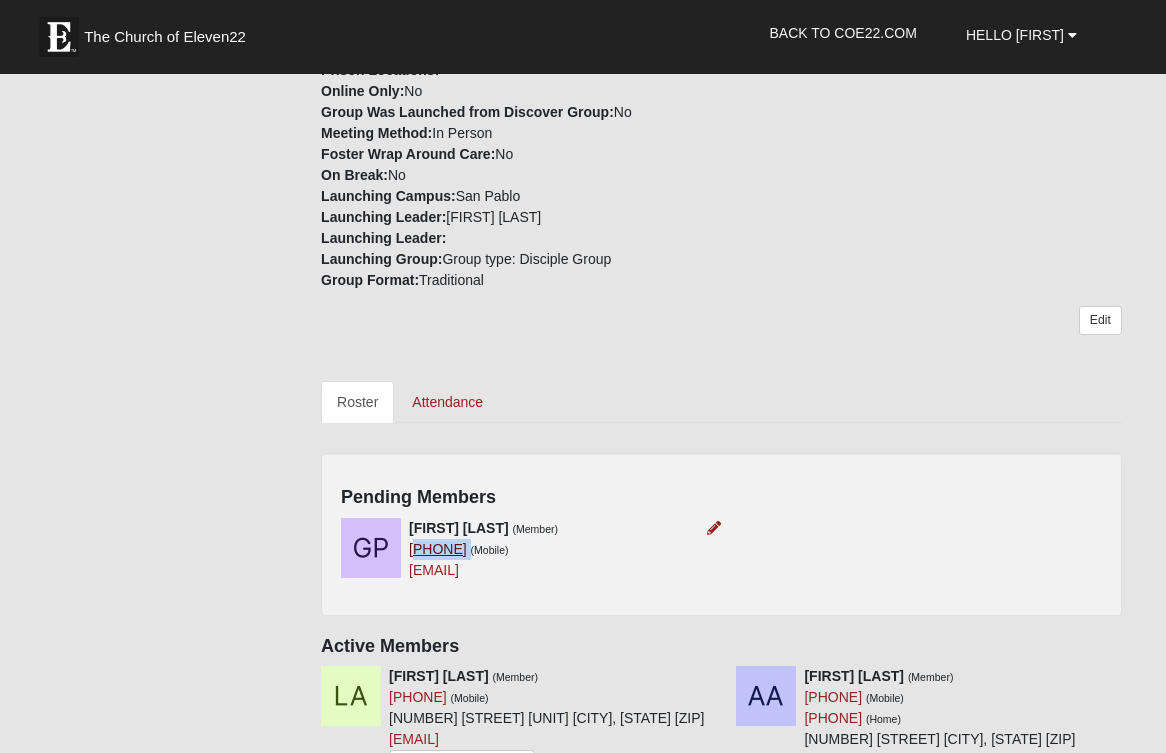 drag, startPoint x: 508, startPoint y: 548, endPoint x: 415, endPoint y: 550, distance: 93.0215 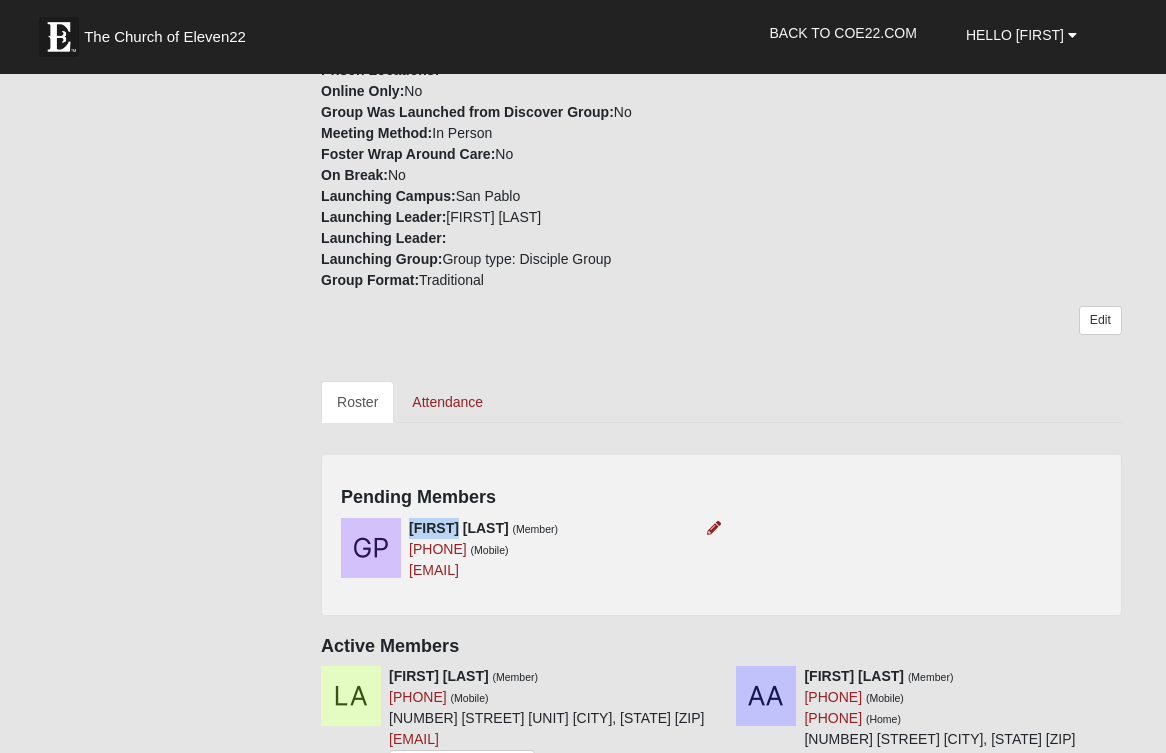 drag, startPoint x: 454, startPoint y: 527, endPoint x: 409, endPoint y: 522, distance: 45.276924 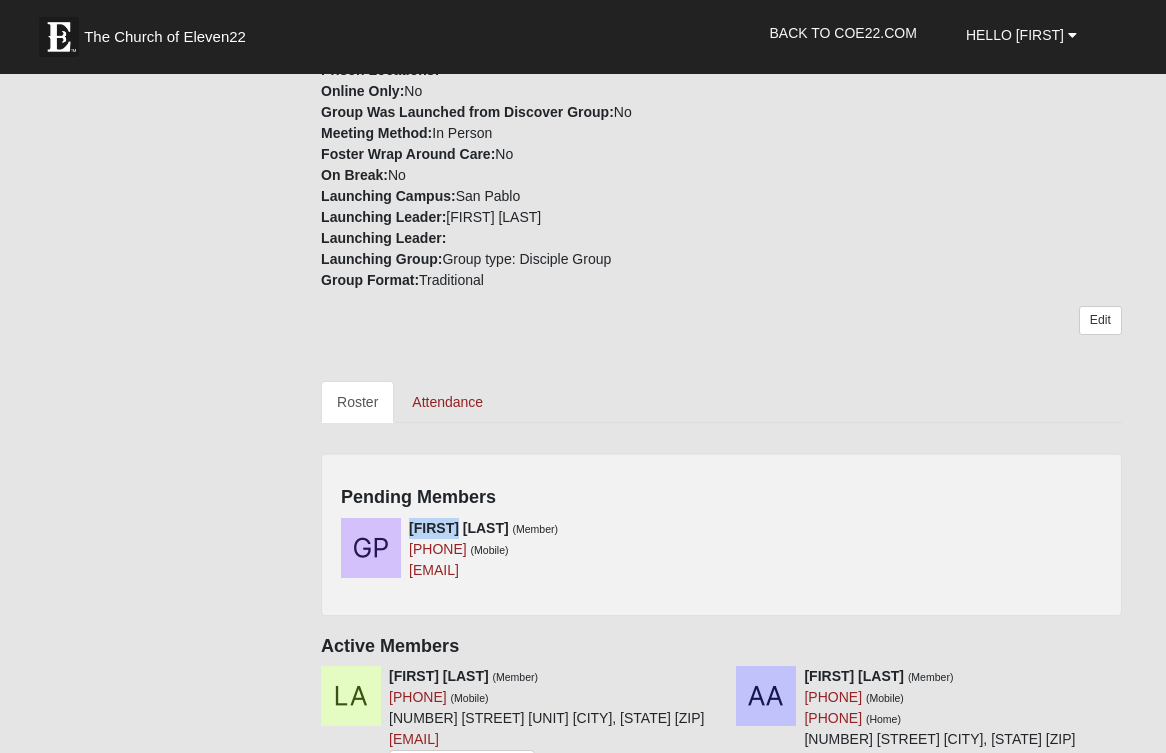 click on "Pending Members" at bounding box center [721, 498] 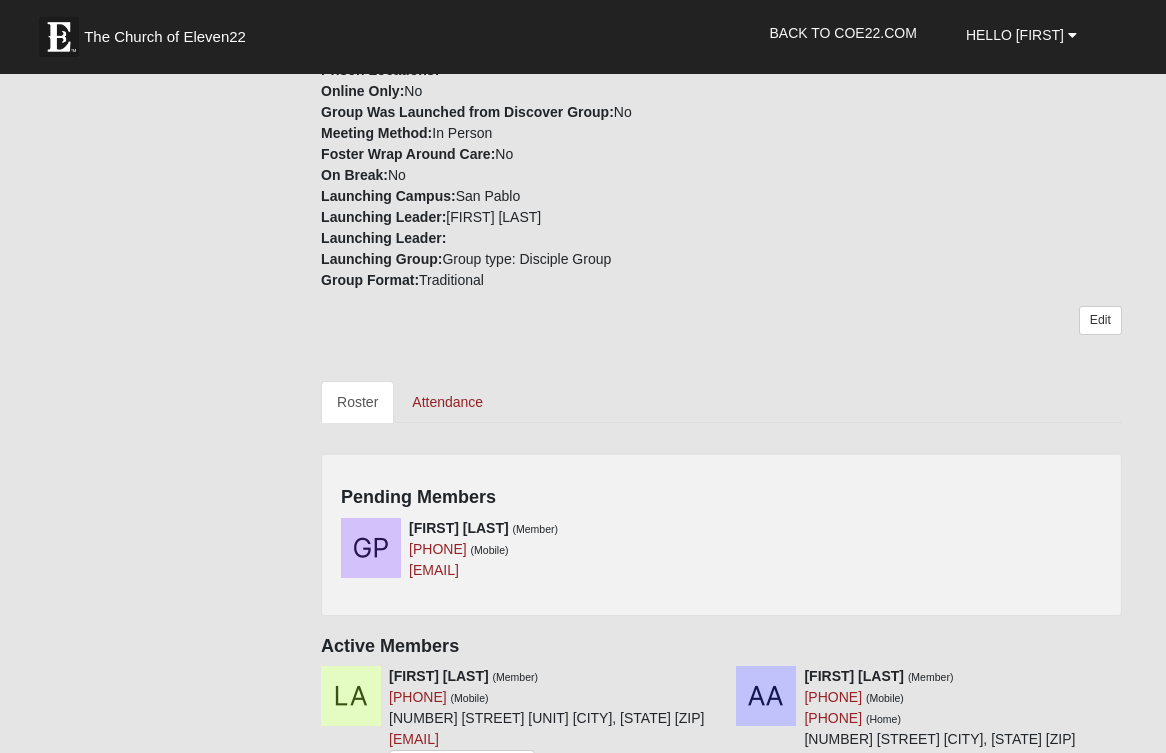 click on "[FIRST] [LAST]
(Member)
([PHONE])    (Mobile)
[EMAIL]" at bounding box center [721, 557] 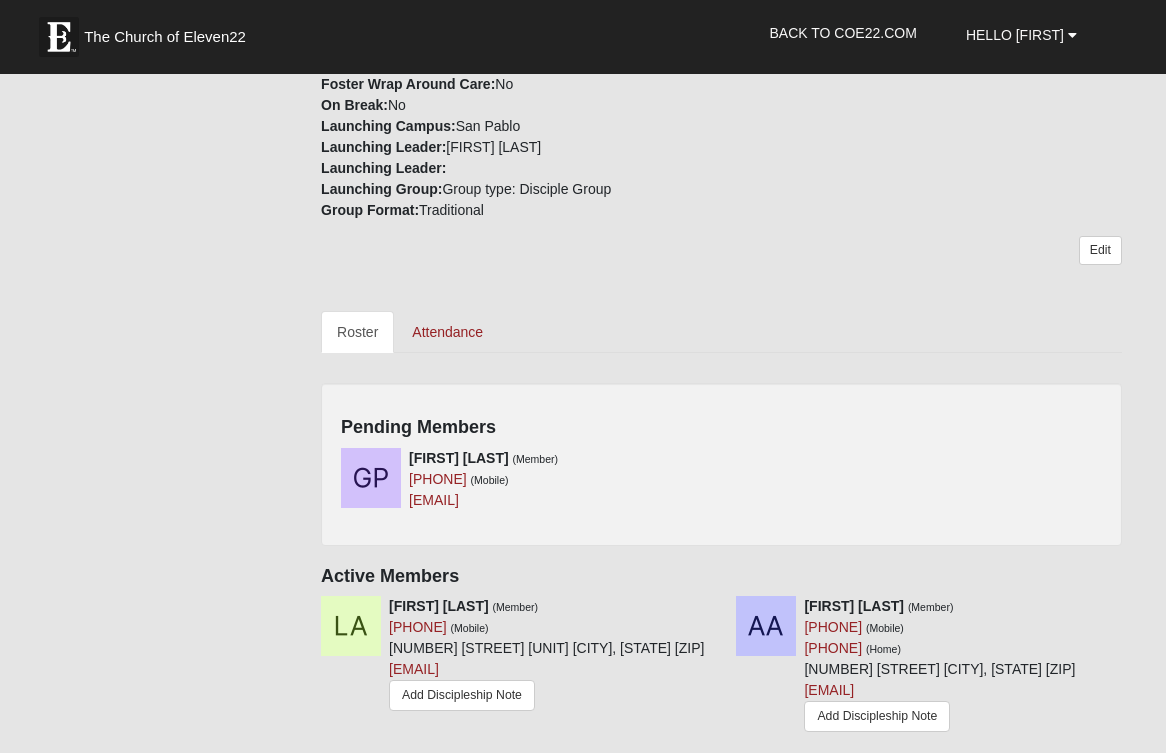 scroll, scrollTop: 620, scrollLeft: 0, axis: vertical 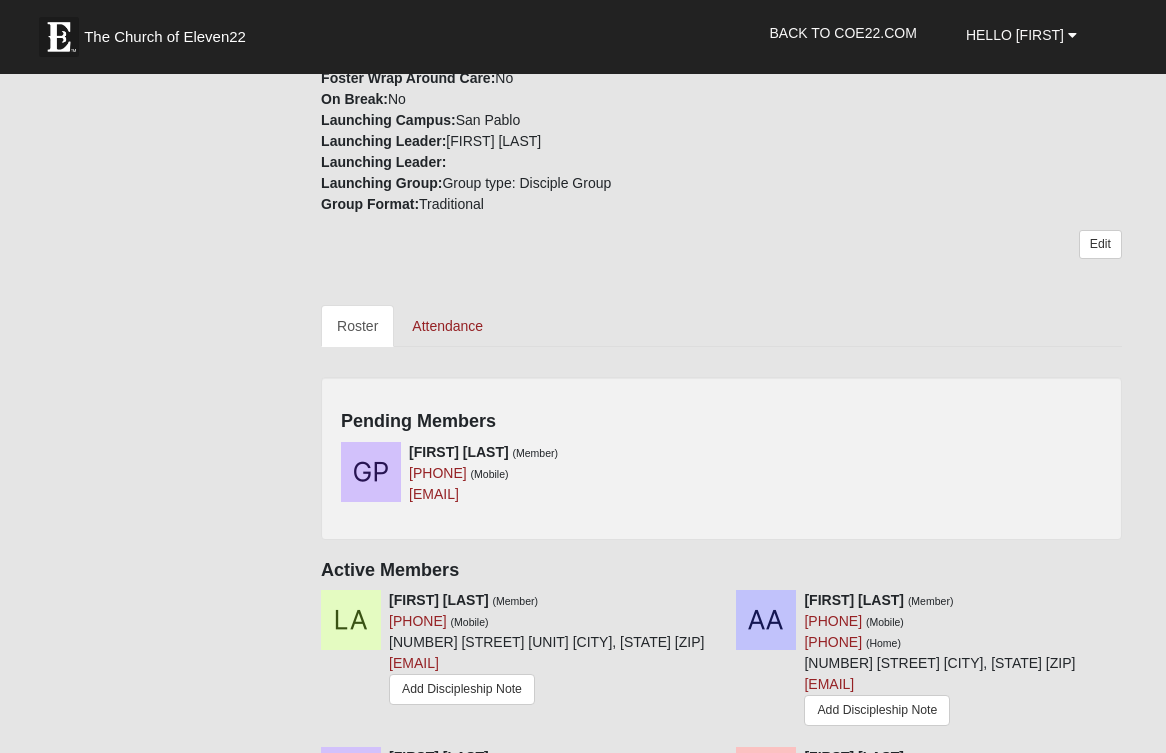 click on "Pending Members" at bounding box center (721, 422) 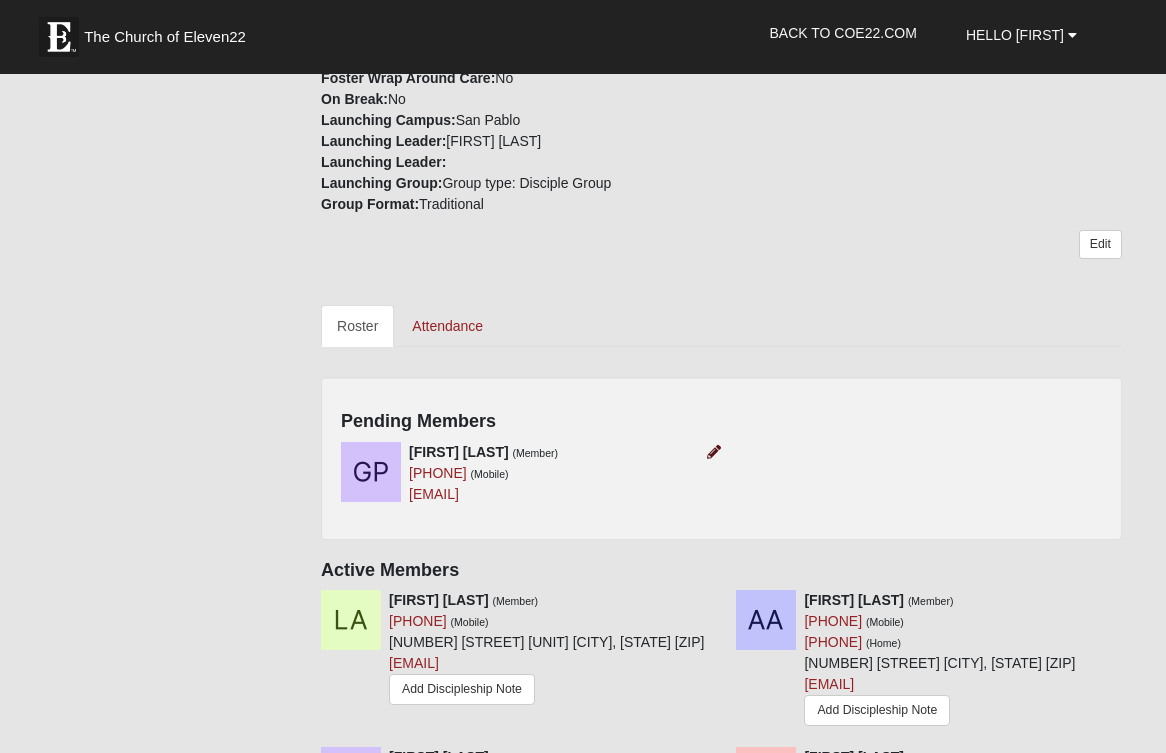 click at bounding box center [714, 452] 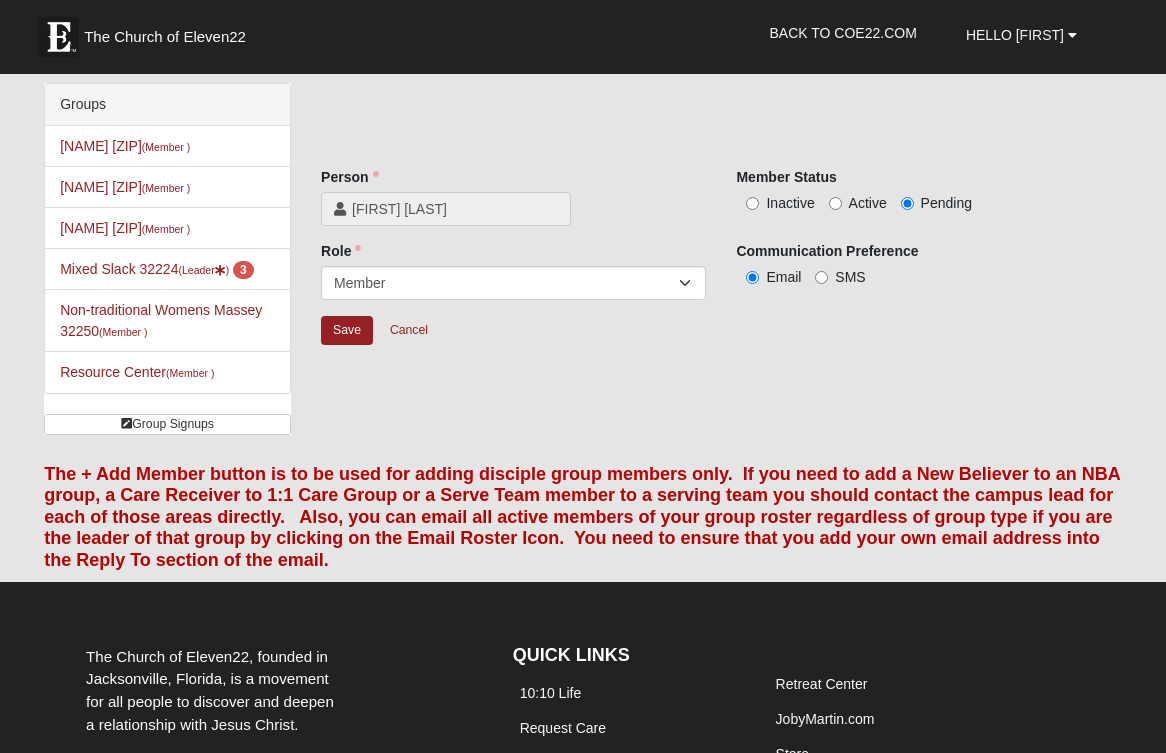 scroll, scrollTop: 0, scrollLeft: 0, axis: both 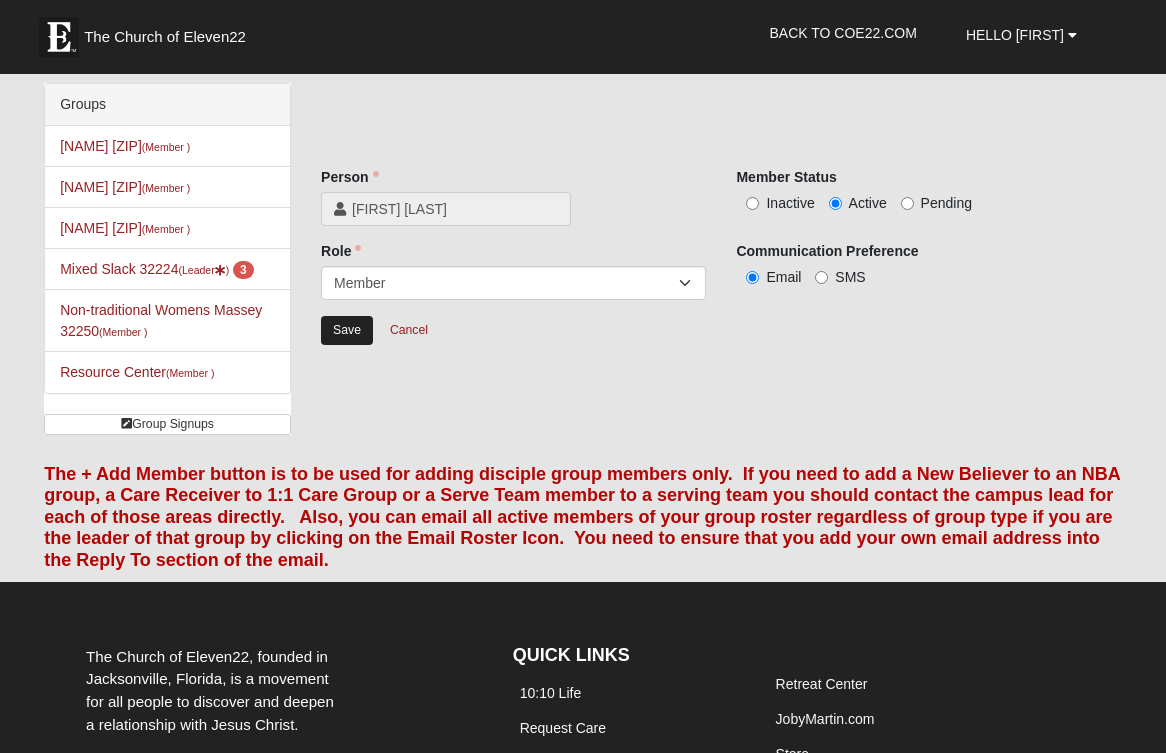 click on "Save" at bounding box center (347, 330) 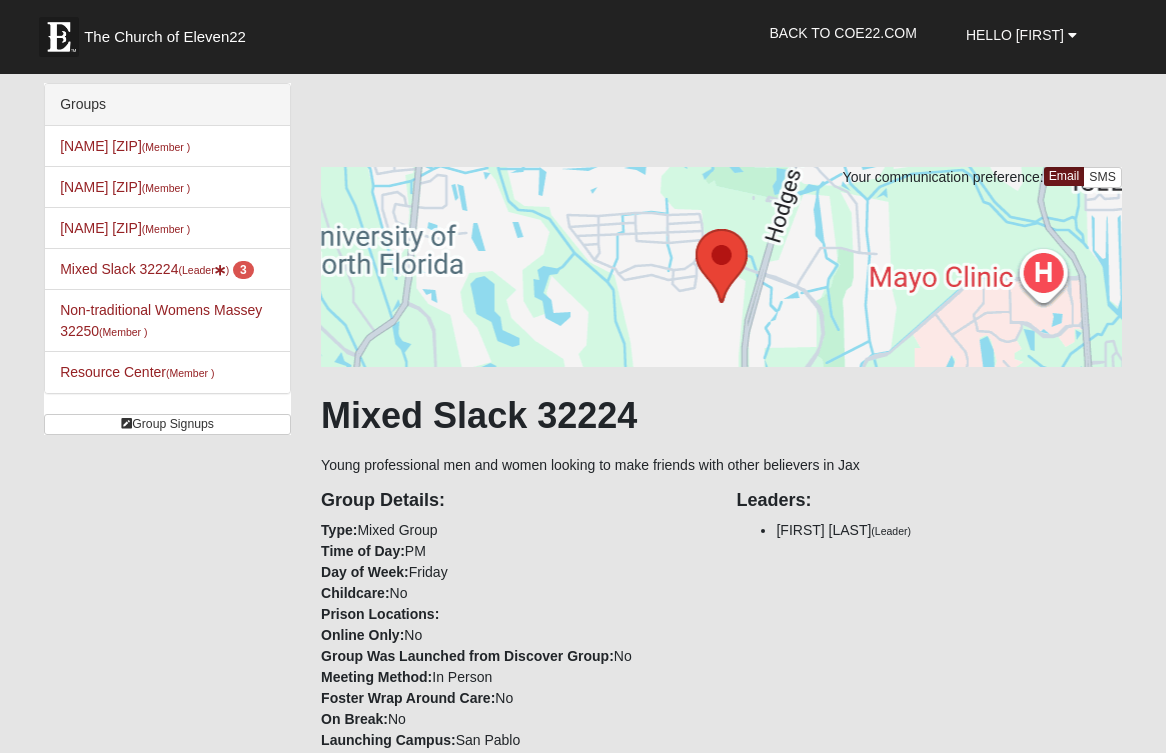 scroll, scrollTop: 0, scrollLeft: 0, axis: both 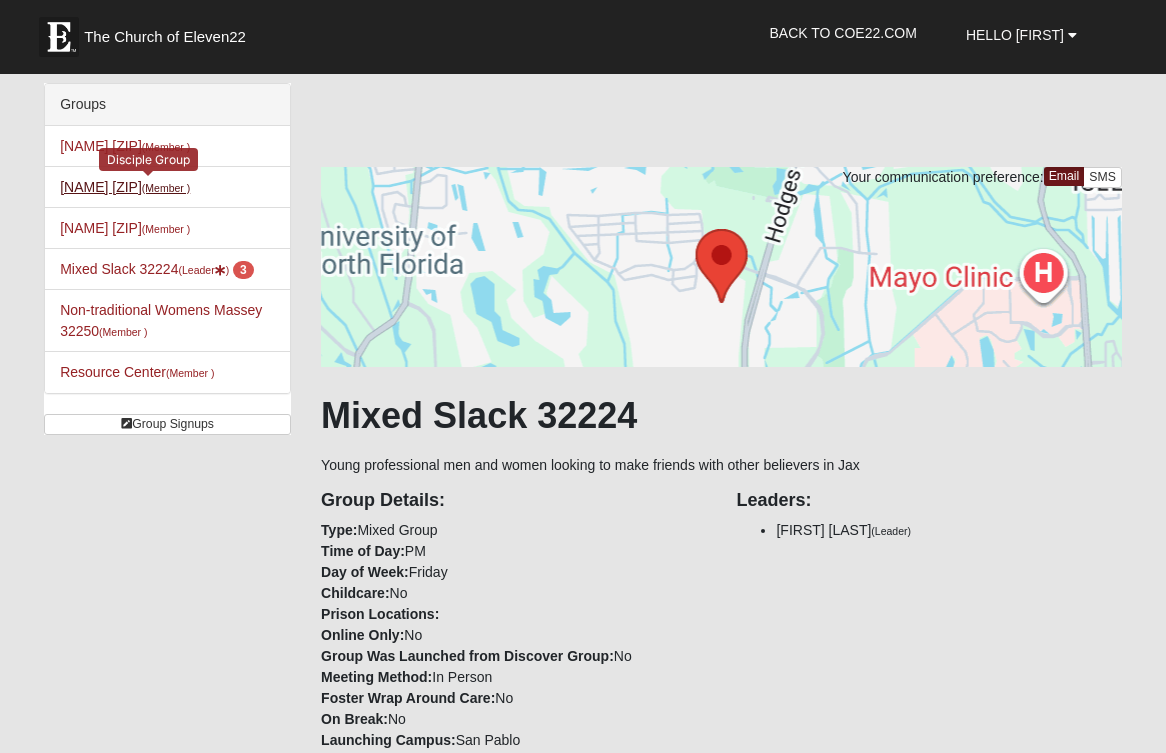 click on "[NAME] [ZIP] (Member        )" at bounding box center [125, 187] 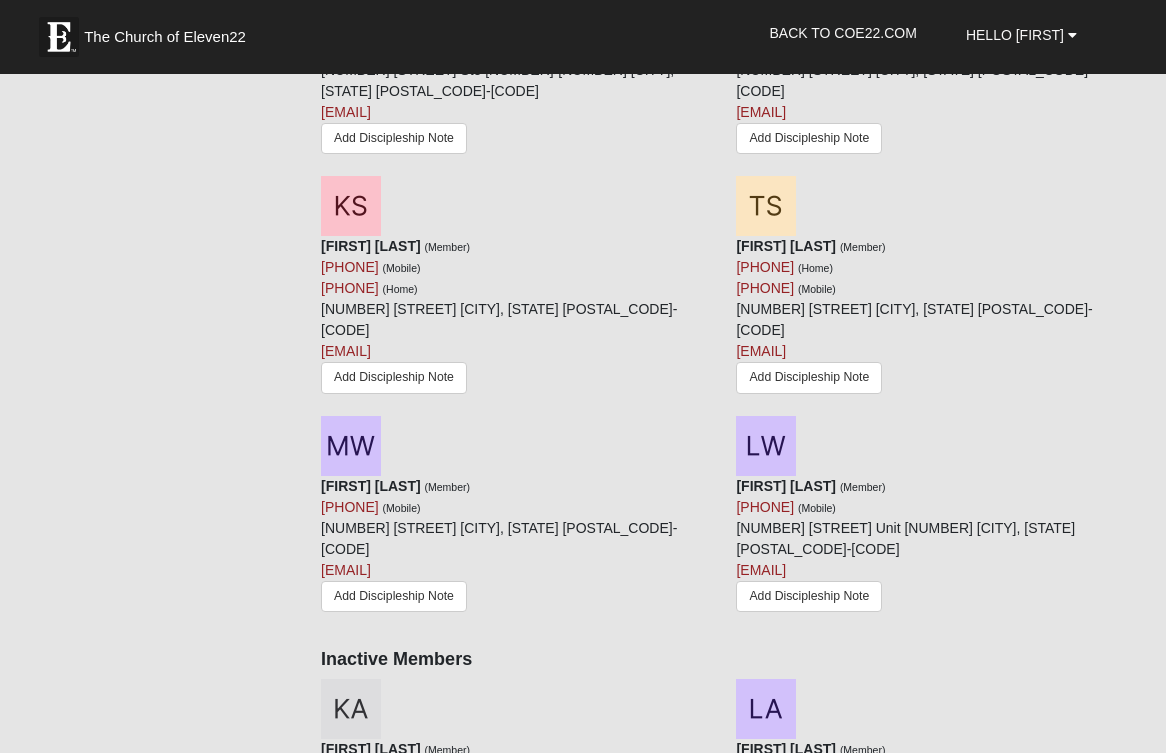 scroll, scrollTop: 2878, scrollLeft: 0, axis: vertical 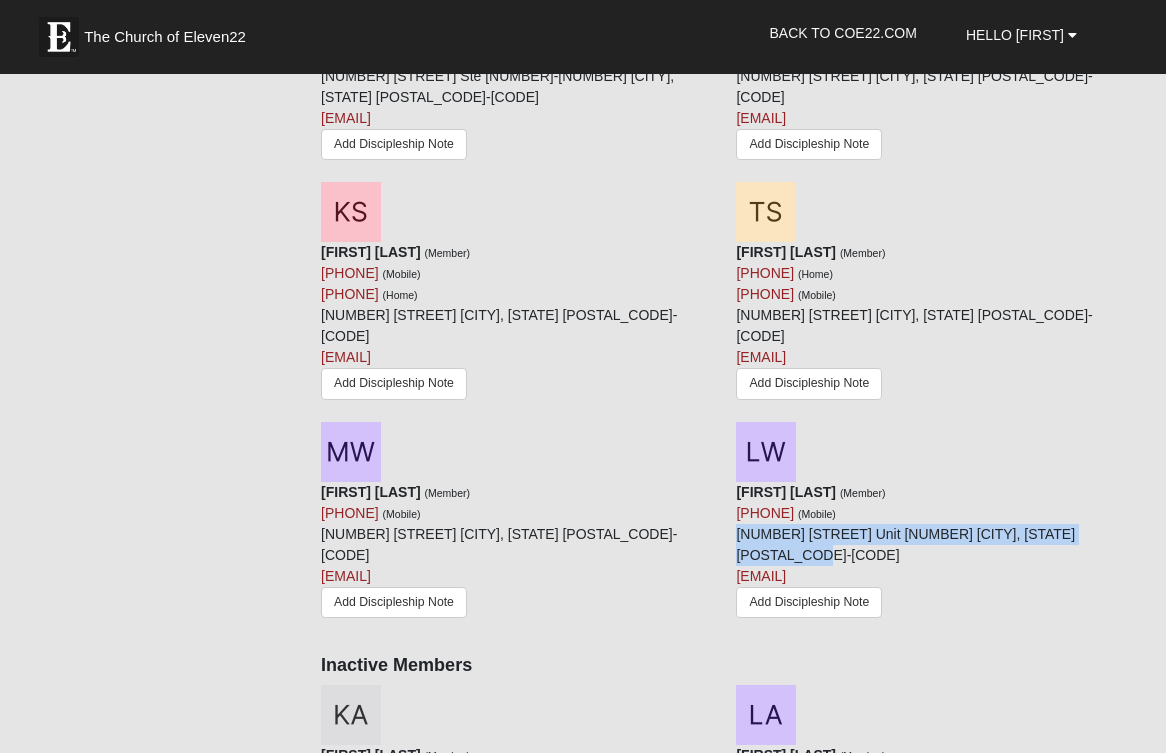 drag, startPoint x: 737, startPoint y: 194, endPoint x: 771, endPoint y: 211, distance: 38.013157 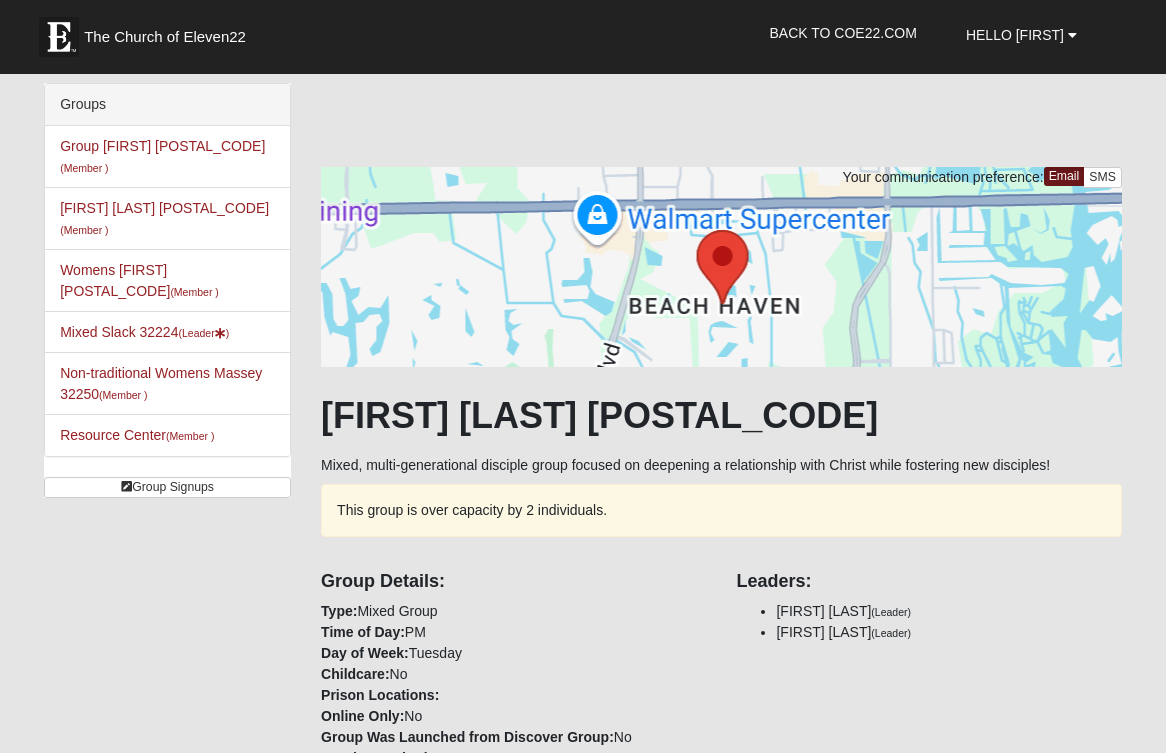 scroll, scrollTop: 0, scrollLeft: 0, axis: both 